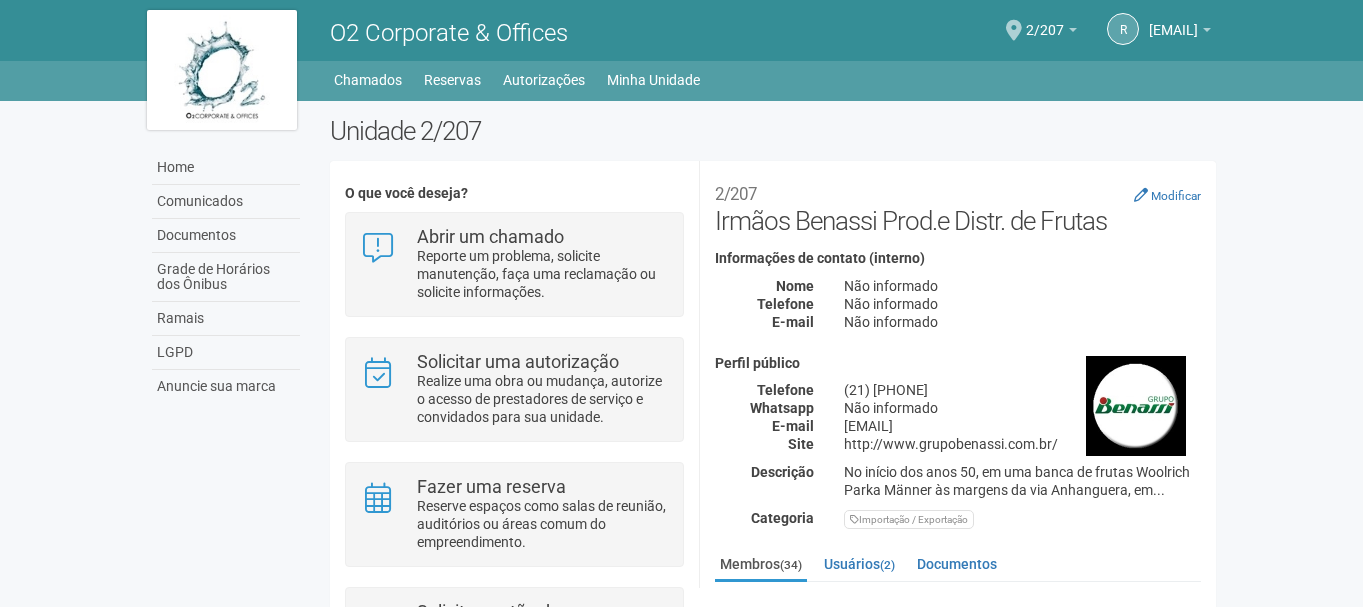 scroll, scrollTop: 0, scrollLeft: 0, axis: both 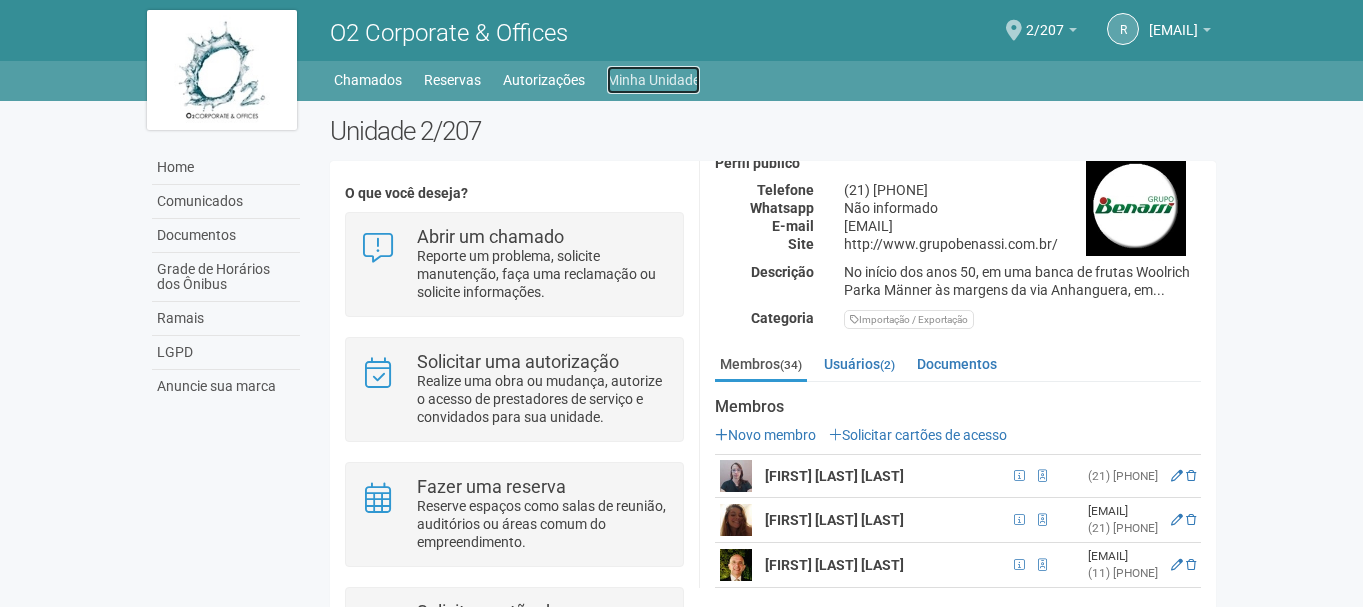 click on "Minha Unidade" at bounding box center [653, 80] 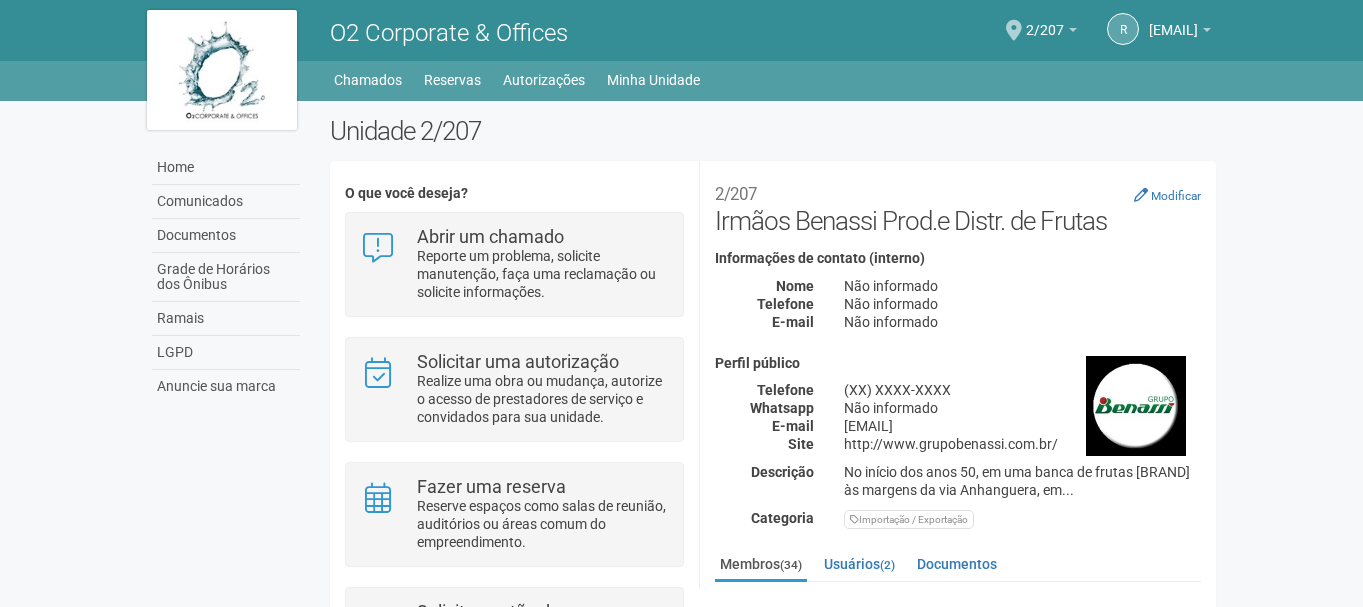 scroll, scrollTop: 0, scrollLeft: 0, axis: both 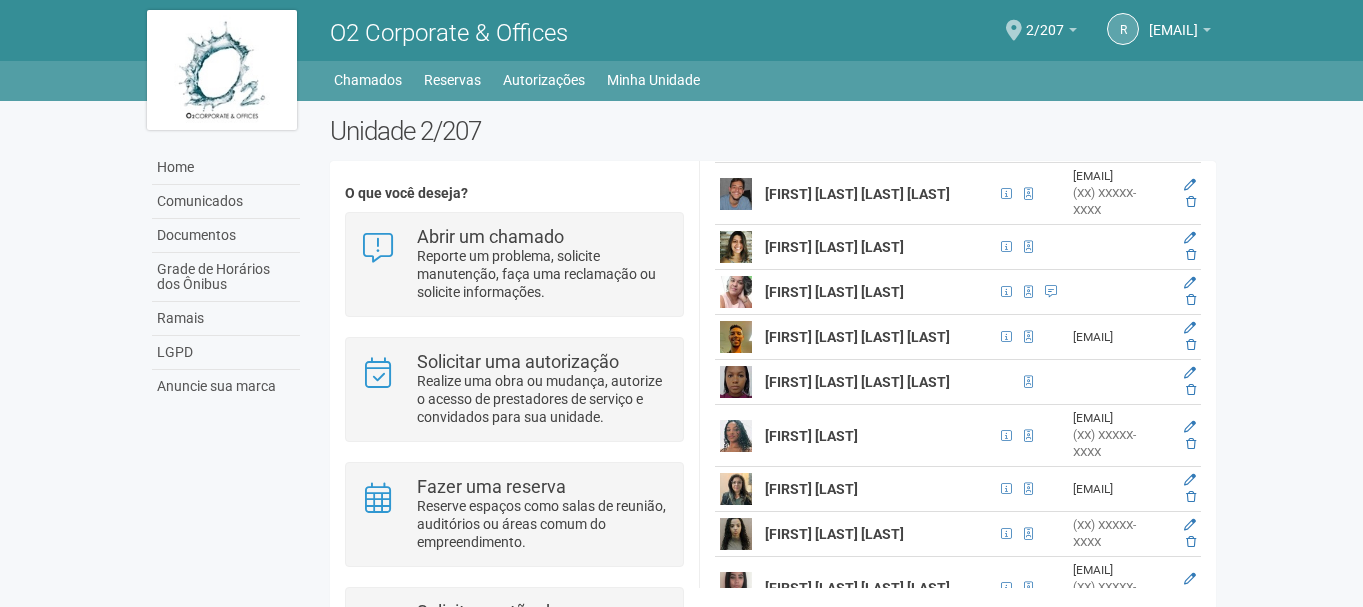 drag, startPoint x: 761, startPoint y: 373, endPoint x: 827, endPoint y: 419, distance: 80.44874 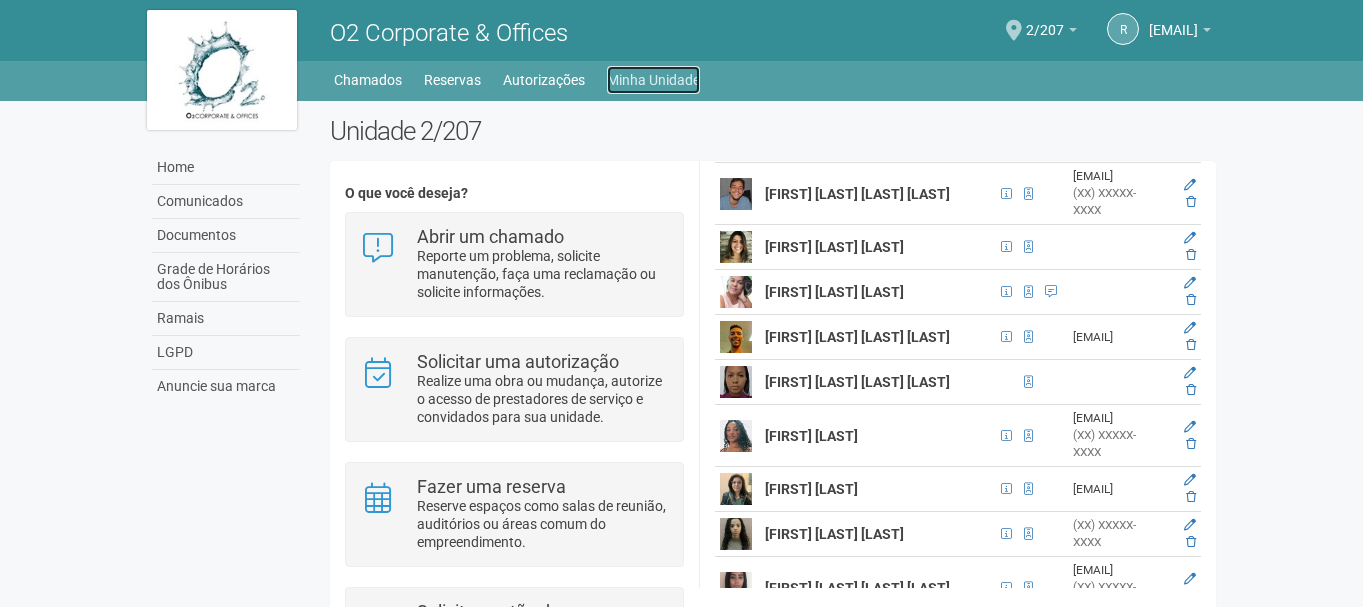 click on "Minha Unidade" at bounding box center (653, 80) 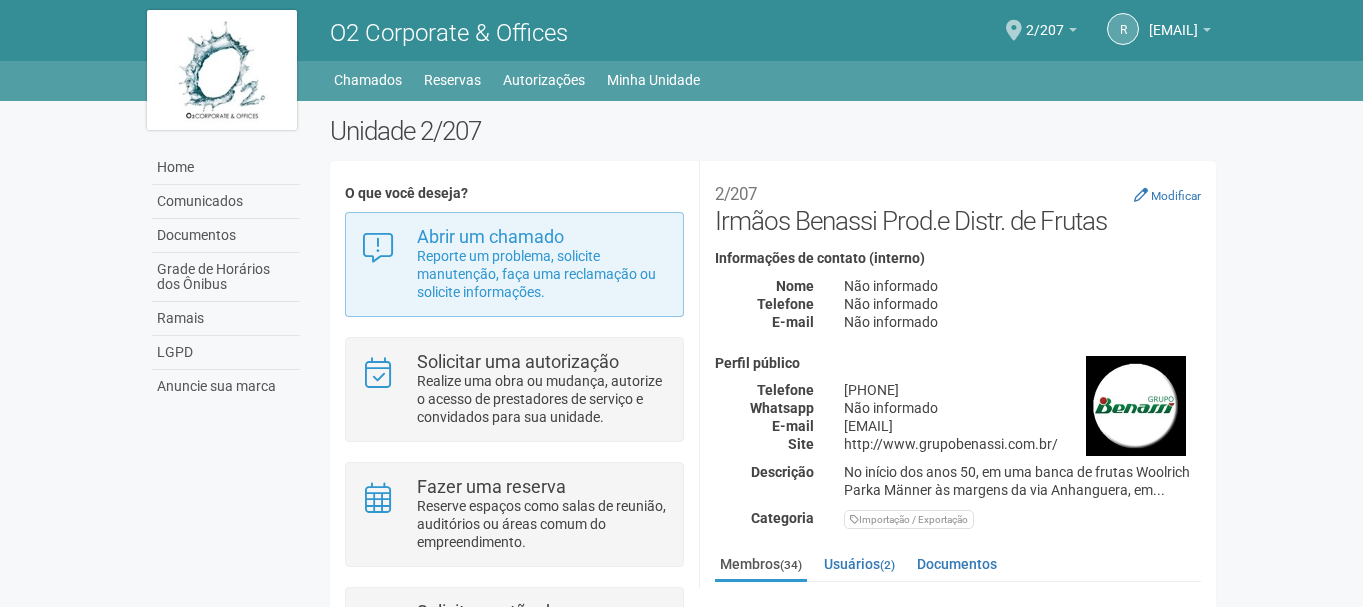 scroll, scrollTop: 0, scrollLeft: 0, axis: both 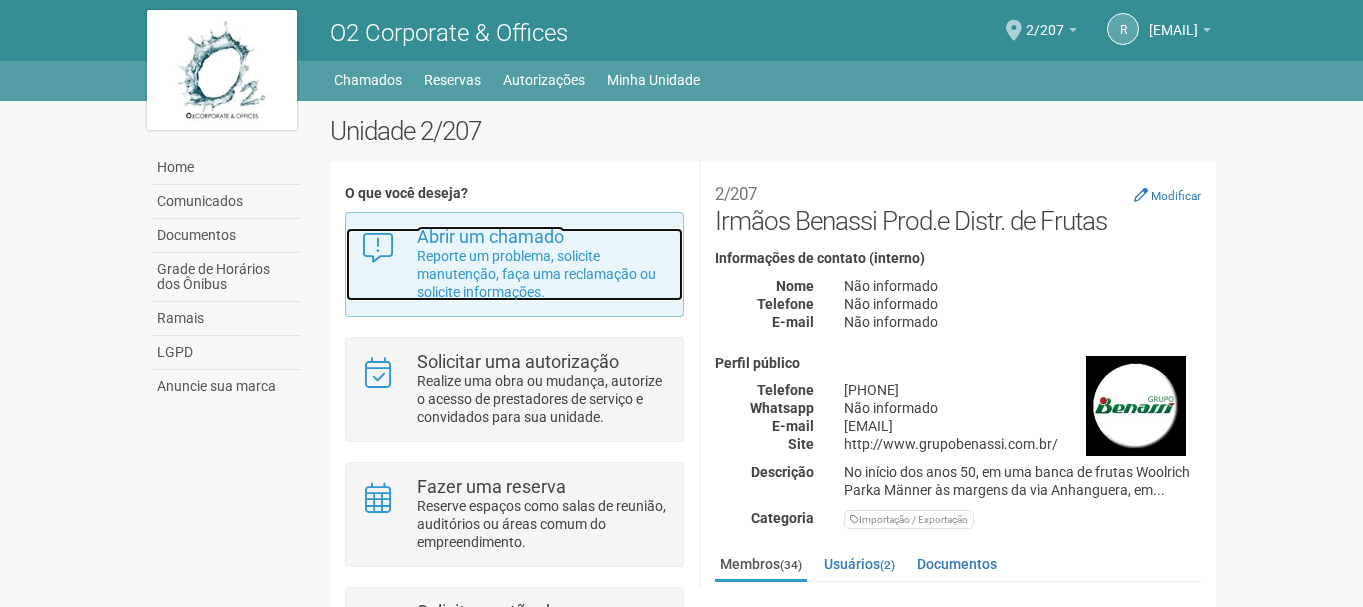 click on "Abrir um chamado" at bounding box center [490, 236] 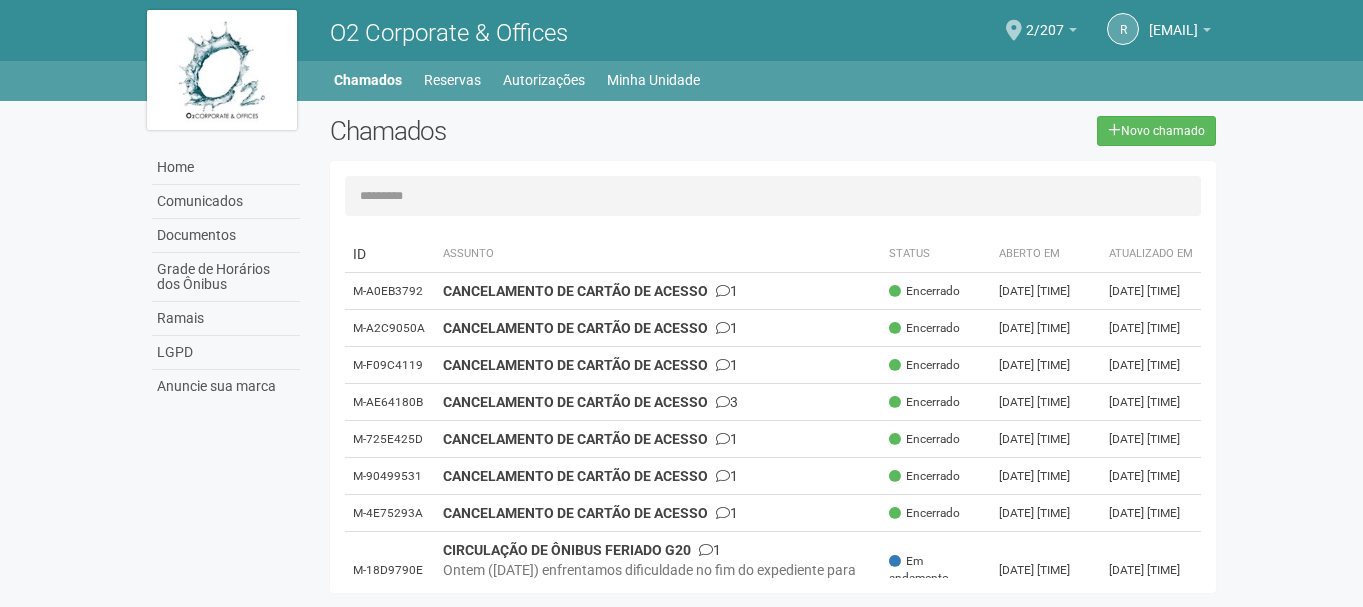 scroll, scrollTop: 0, scrollLeft: 0, axis: both 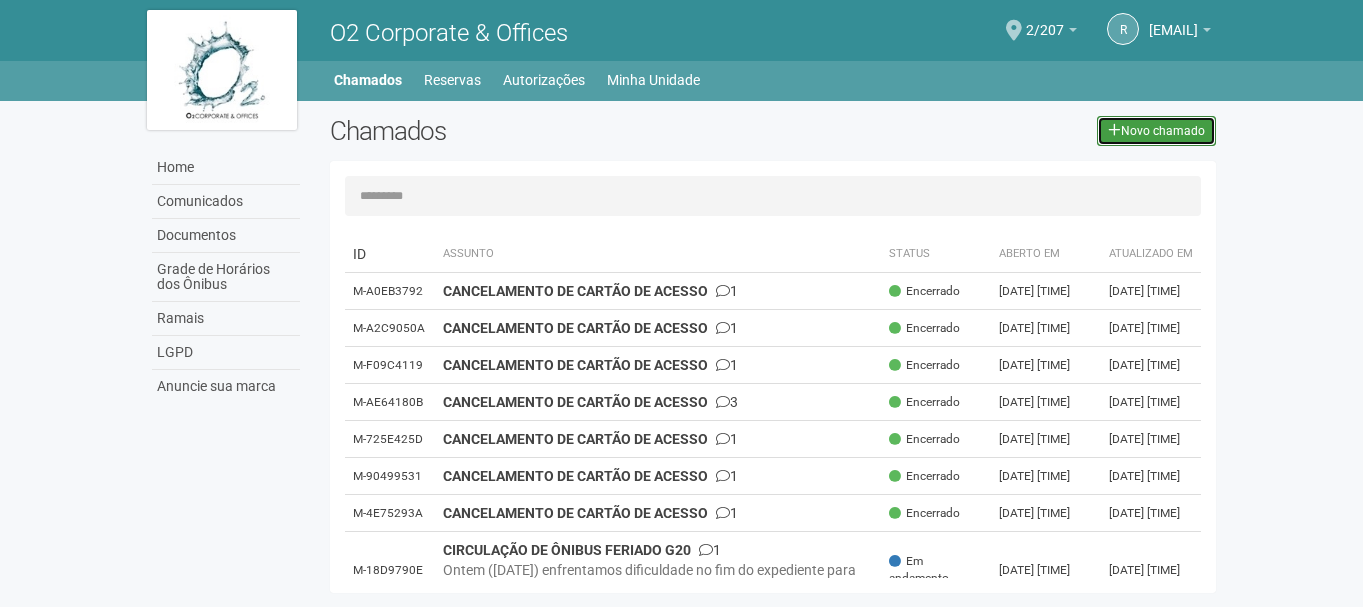 click on "Novo chamado" at bounding box center (1156, 131) 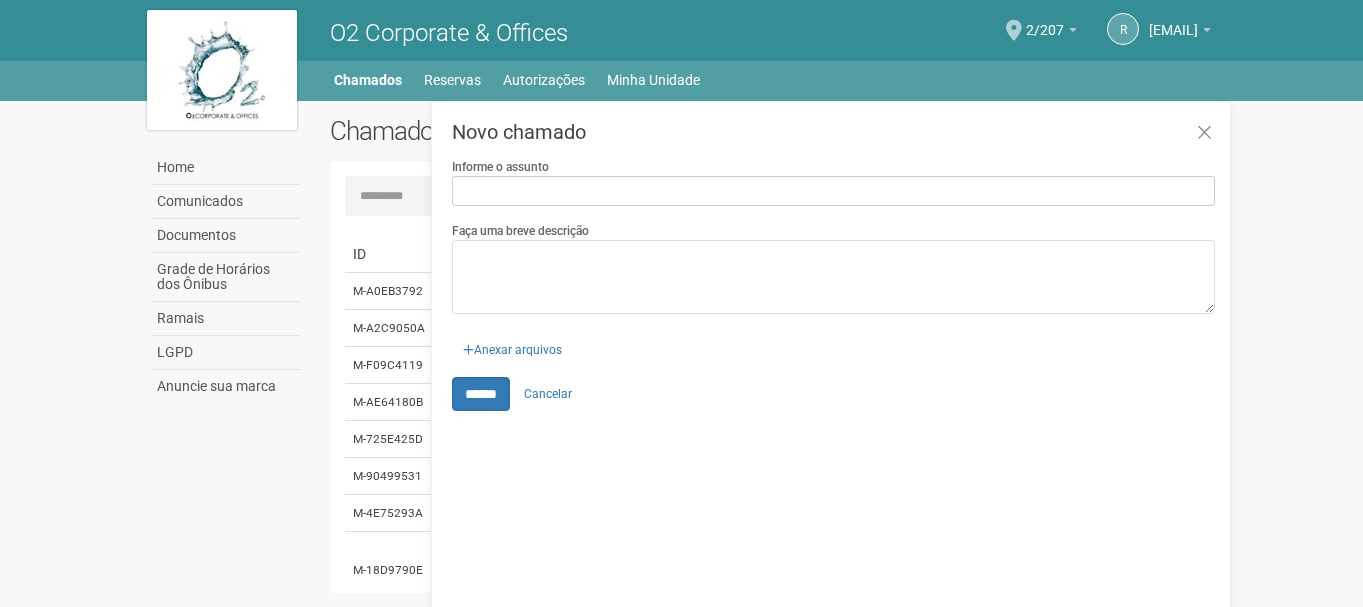 click on "Informe o assunto" at bounding box center (833, 191) 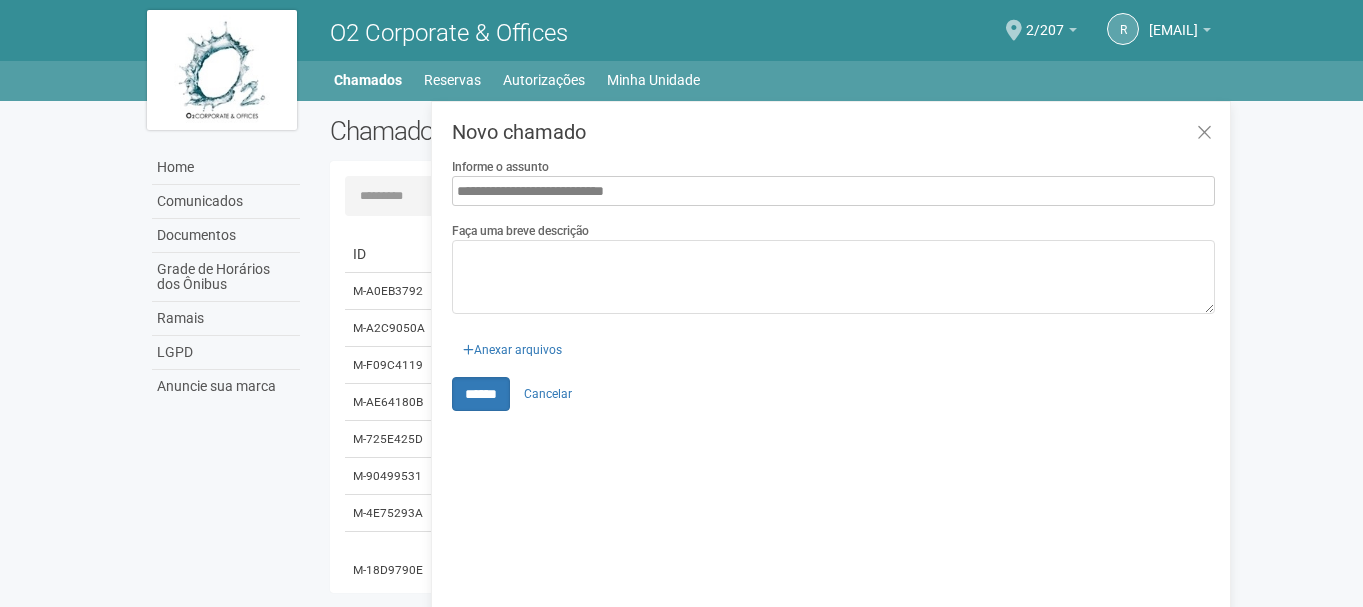 click on "**********" at bounding box center (833, 191) 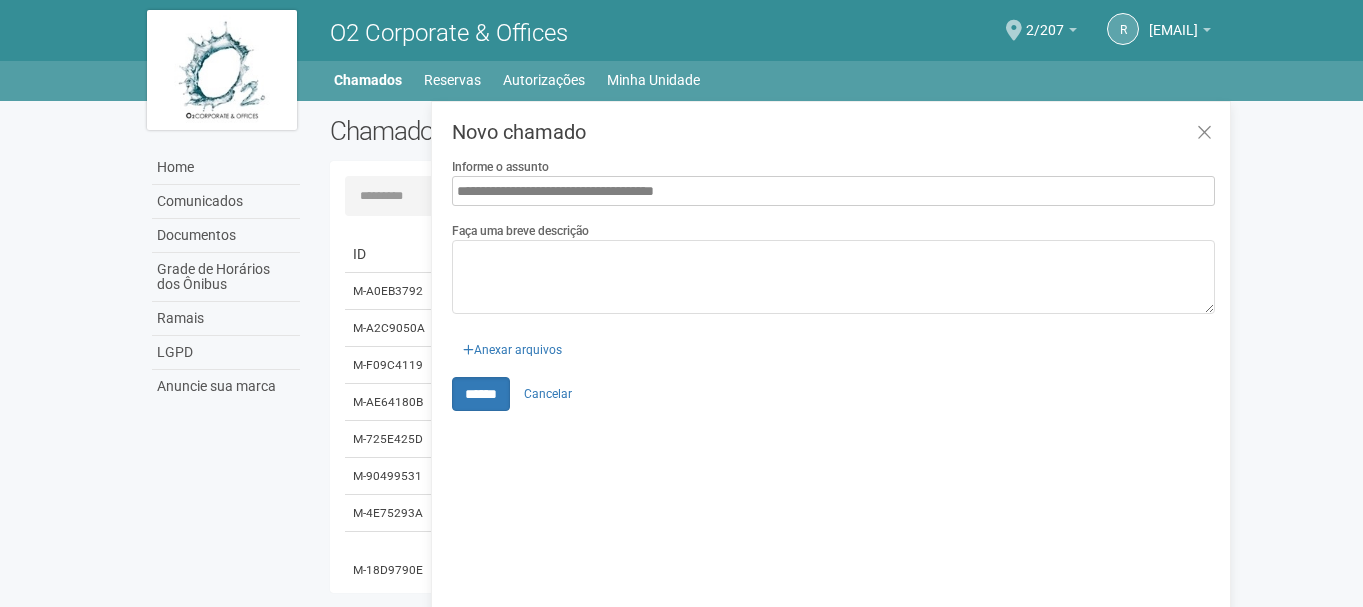click on "**********" at bounding box center (833, 191) 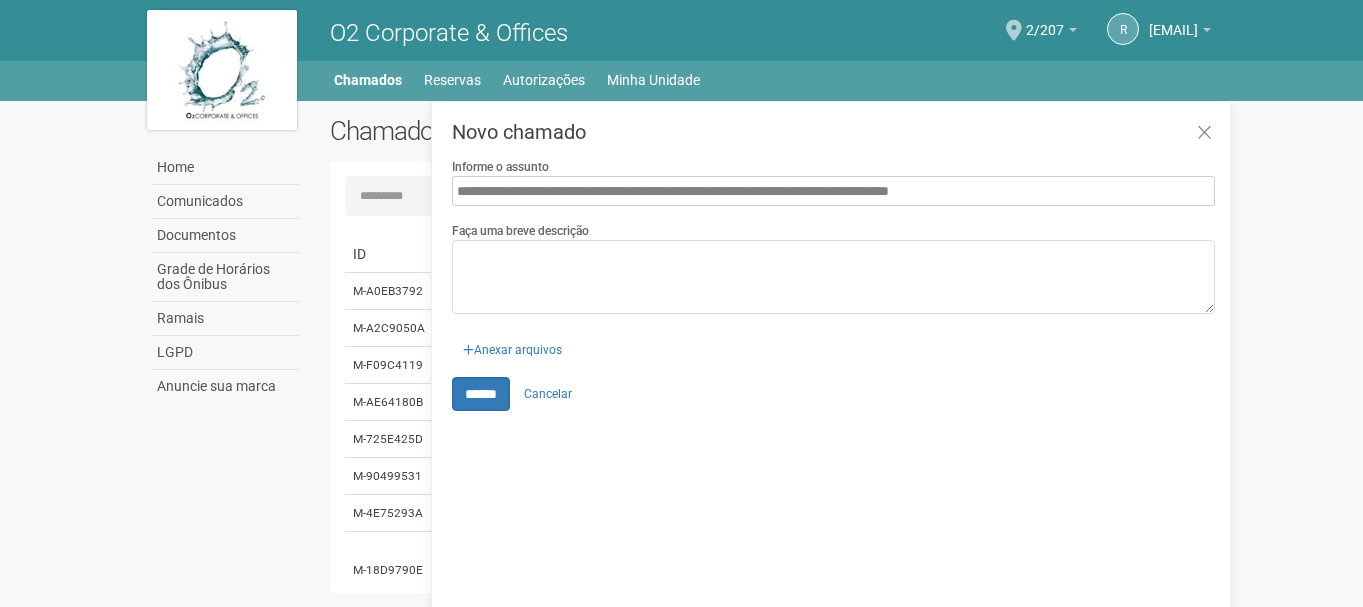 type on "**********" 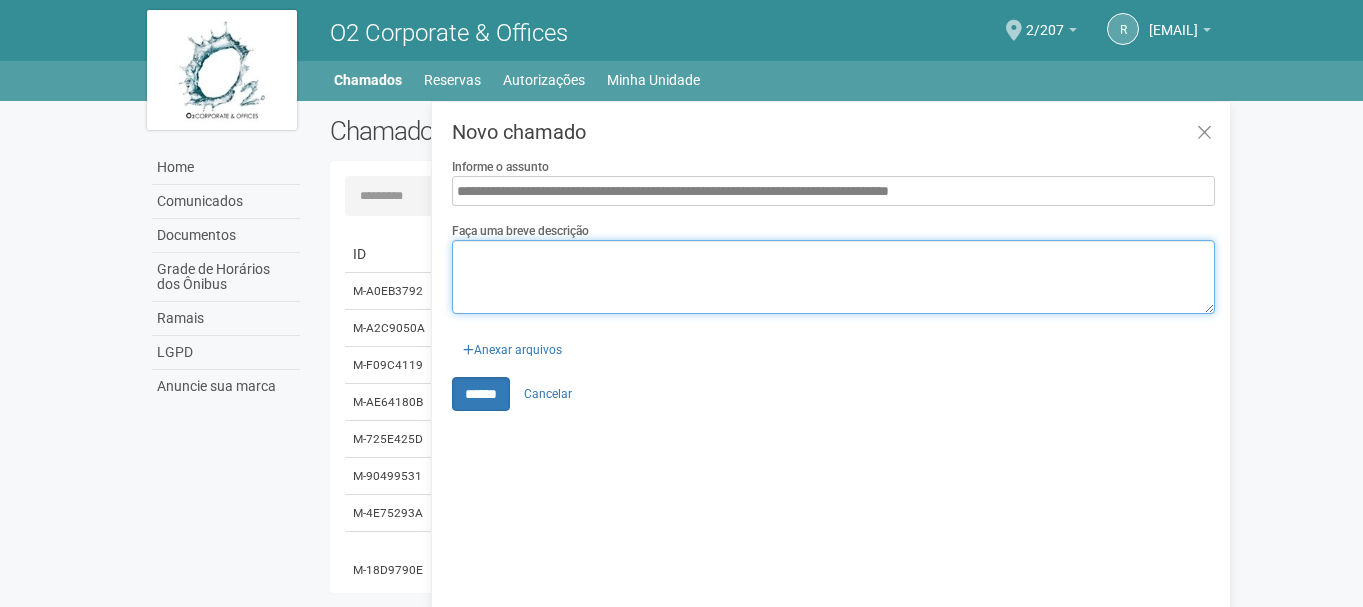click on "Faça uma breve descrição" at bounding box center [833, 277] 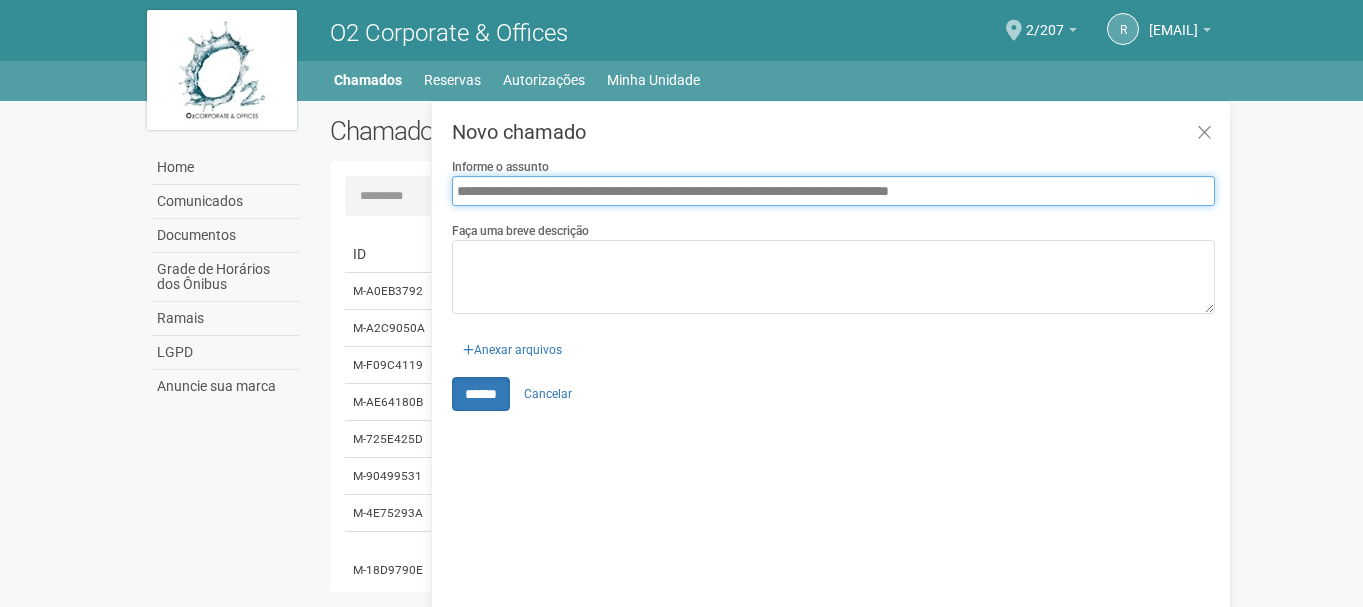 drag, startPoint x: 527, startPoint y: 189, endPoint x: 441, endPoint y: 188, distance: 86.00581 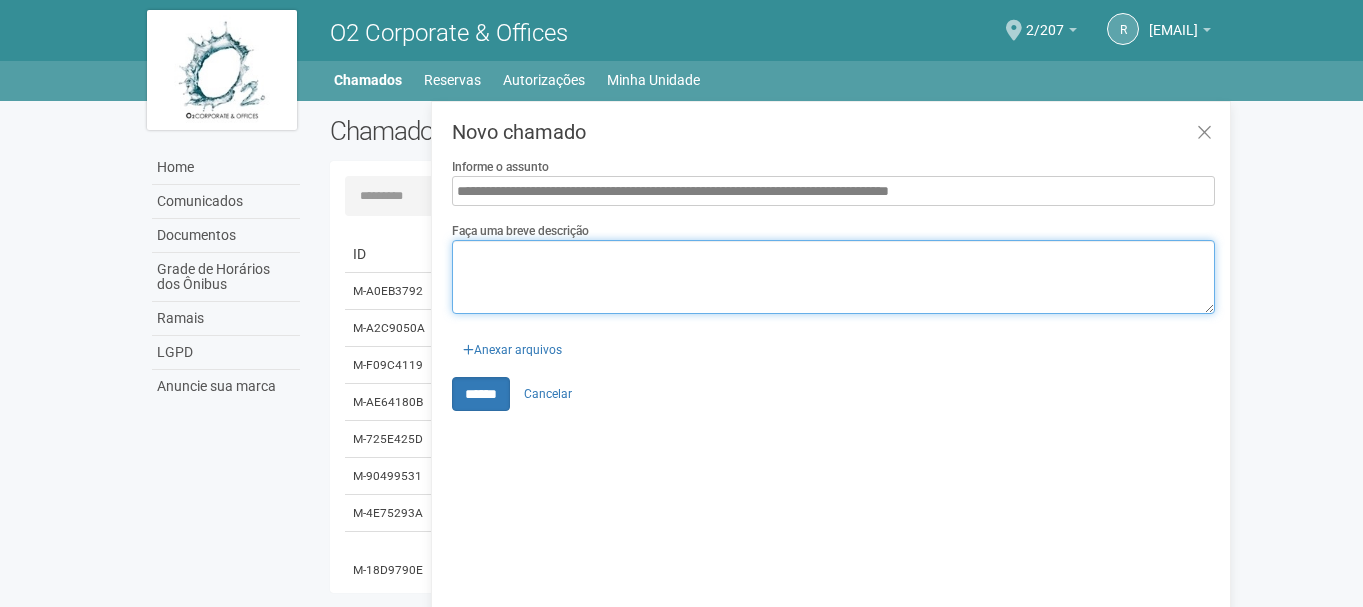 click on "Faça uma breve descrição" at bounding box center [833, 277] 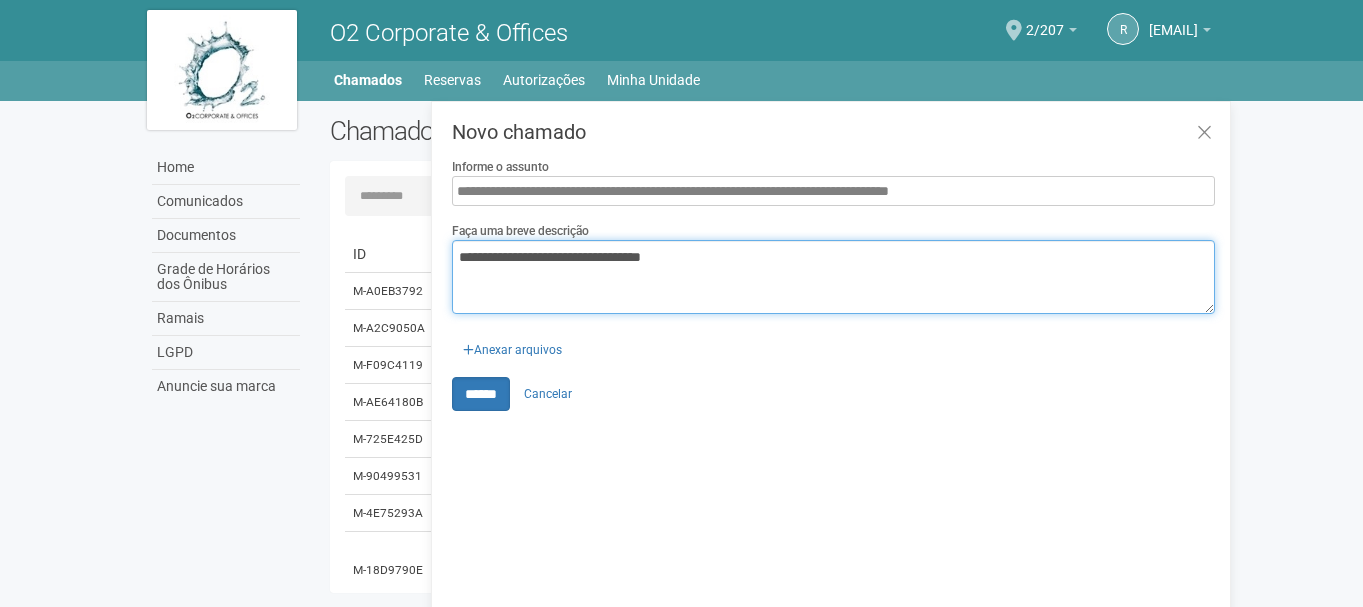 type on "**********" 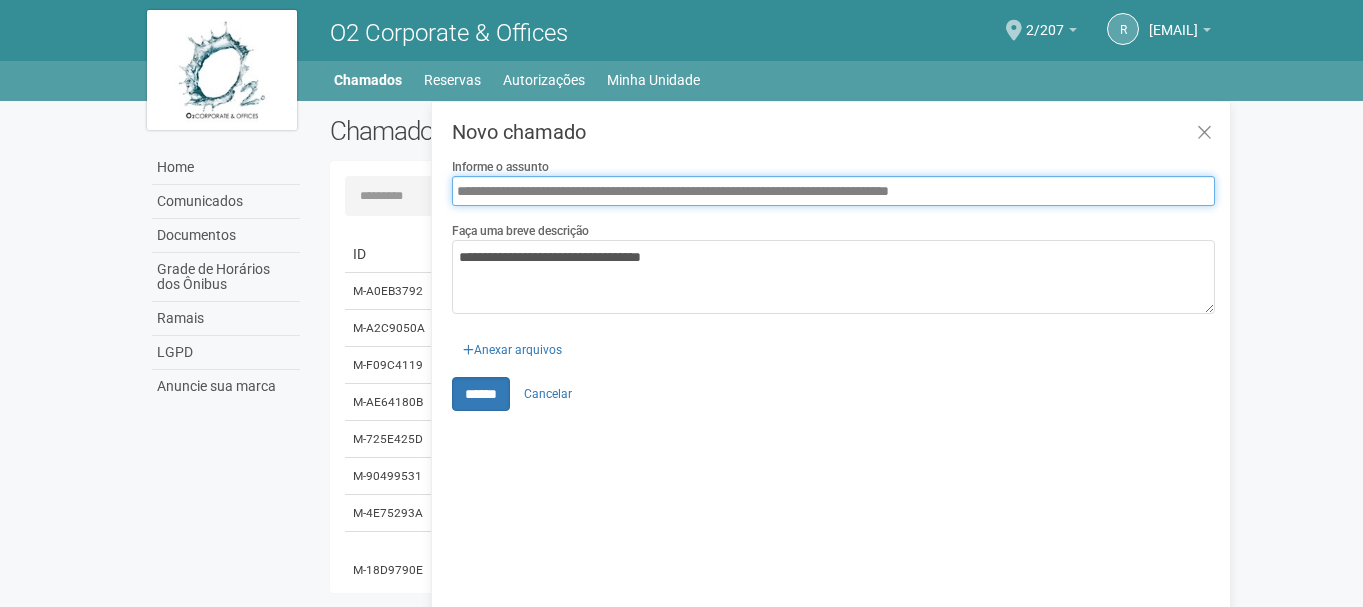 drag, startPoint x: 1115, startPoint y: 191, endPoint x: 721, endPoint y: 192, distance: 394.00128 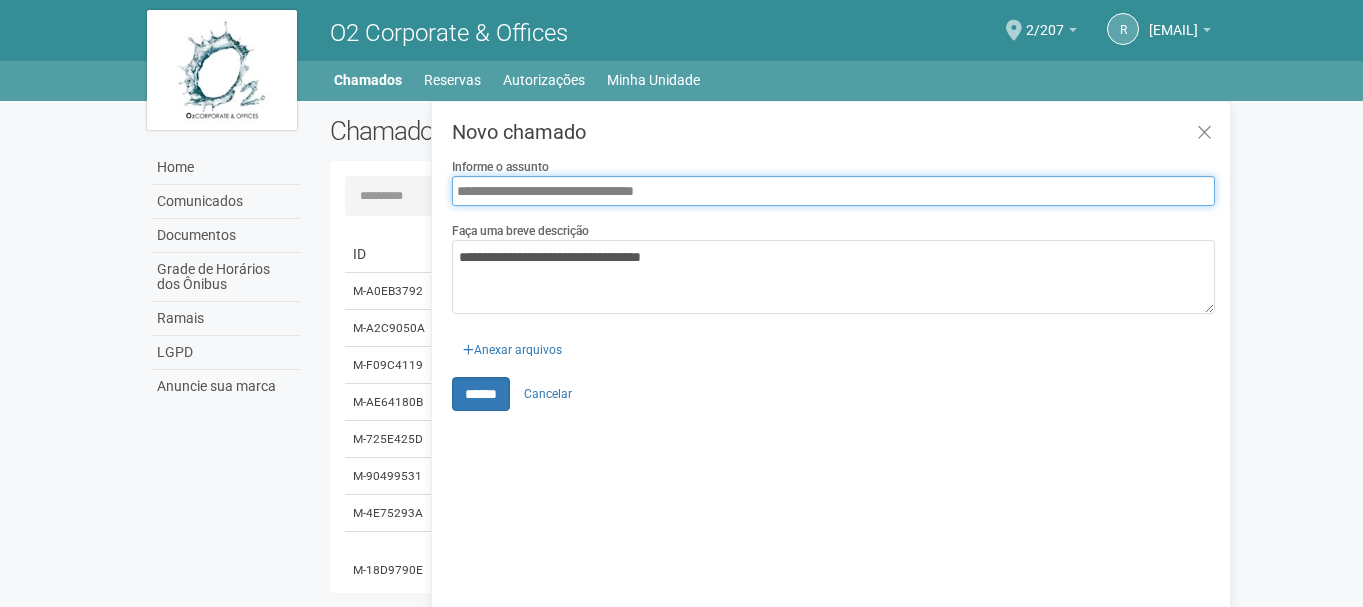 type on "**********" 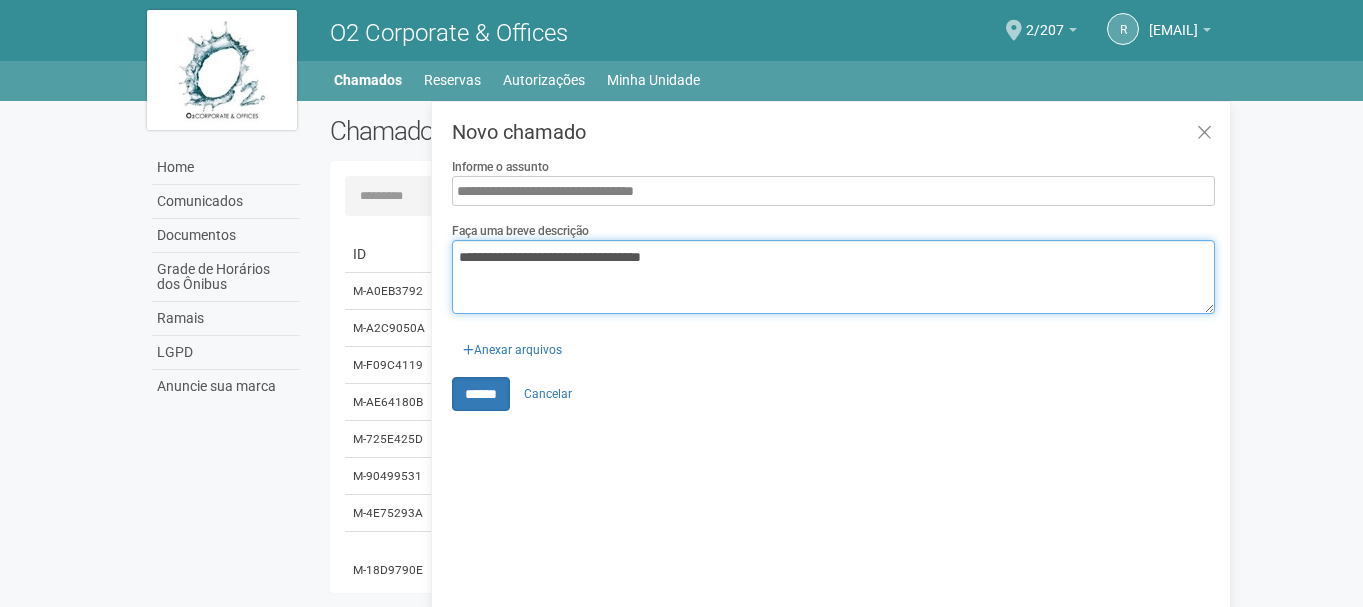click on "**********" at bounding box center (833, 277) 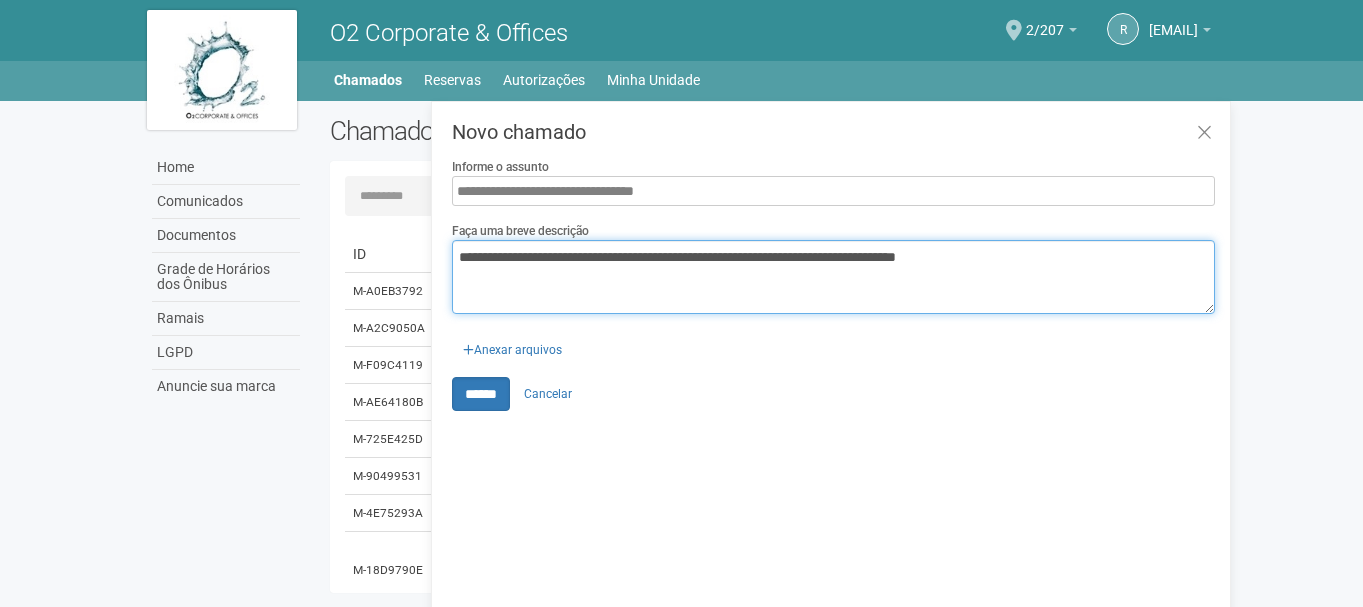 click on "**********" at bounding box center (833, 277) 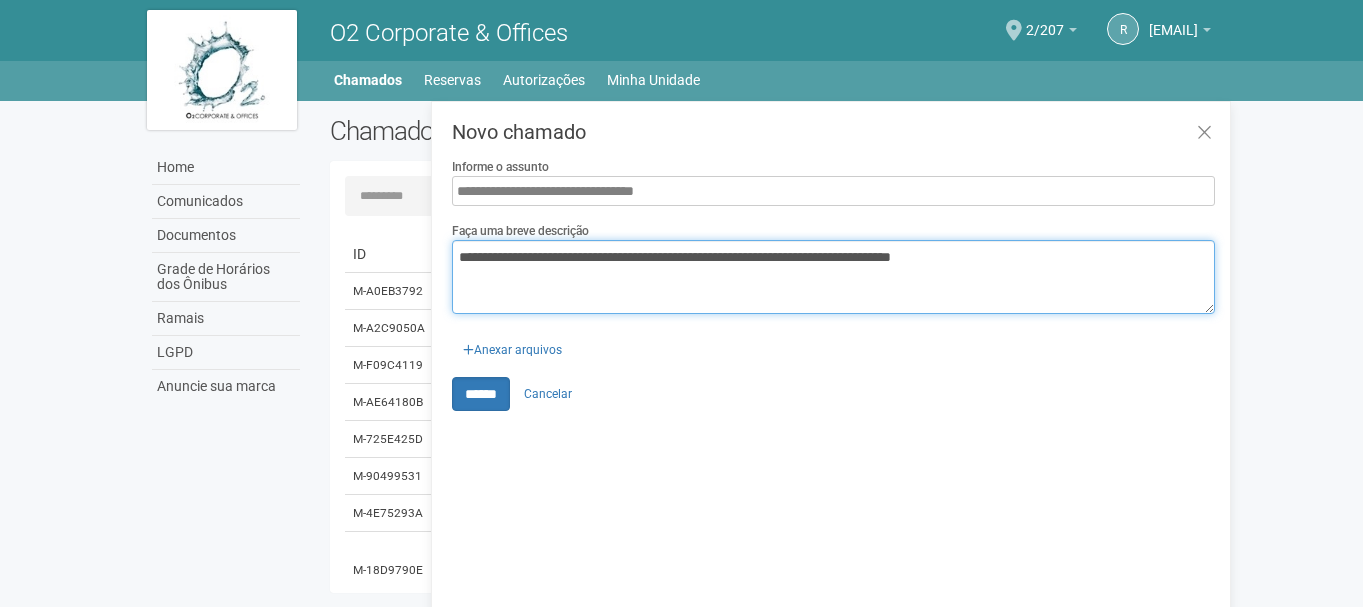 click on "**********" at bounding box center (833, 277) 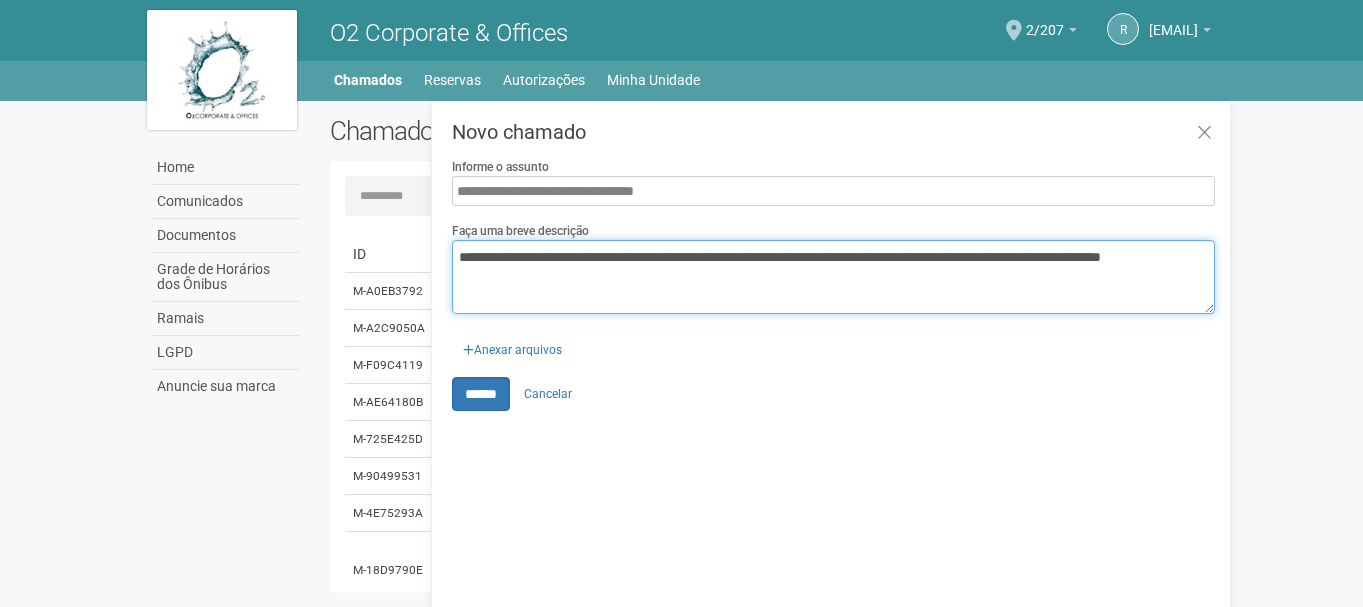 type on "**********" 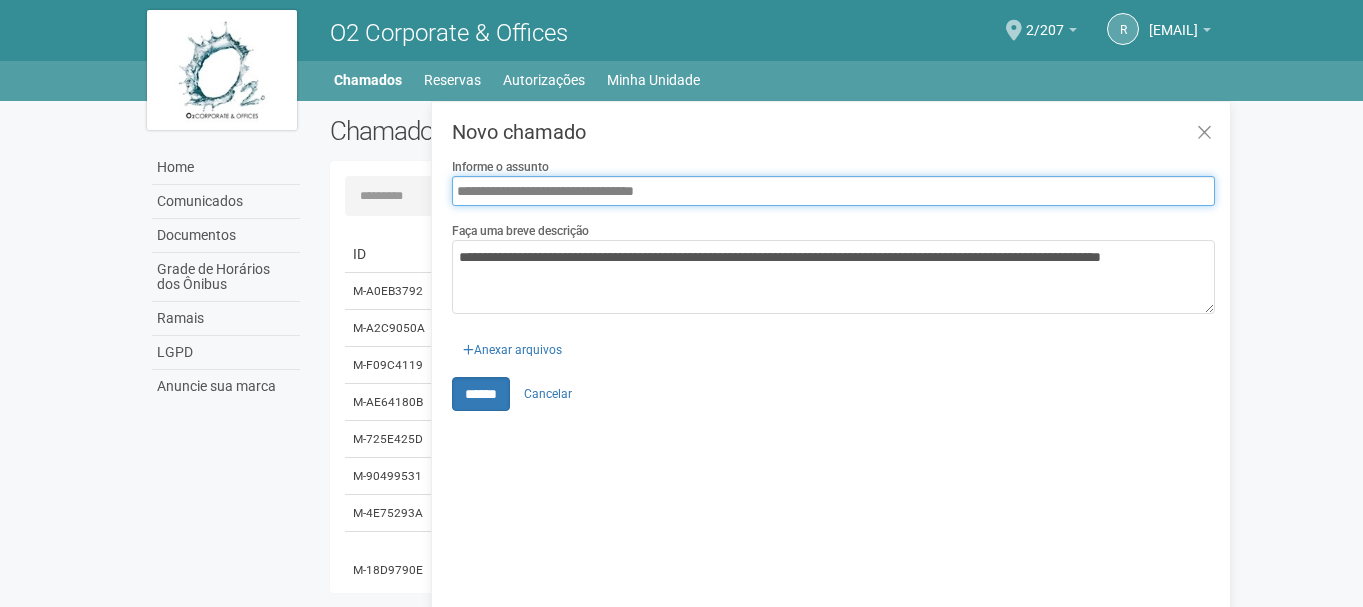 click on "**********" at bounding box center [833, 191] 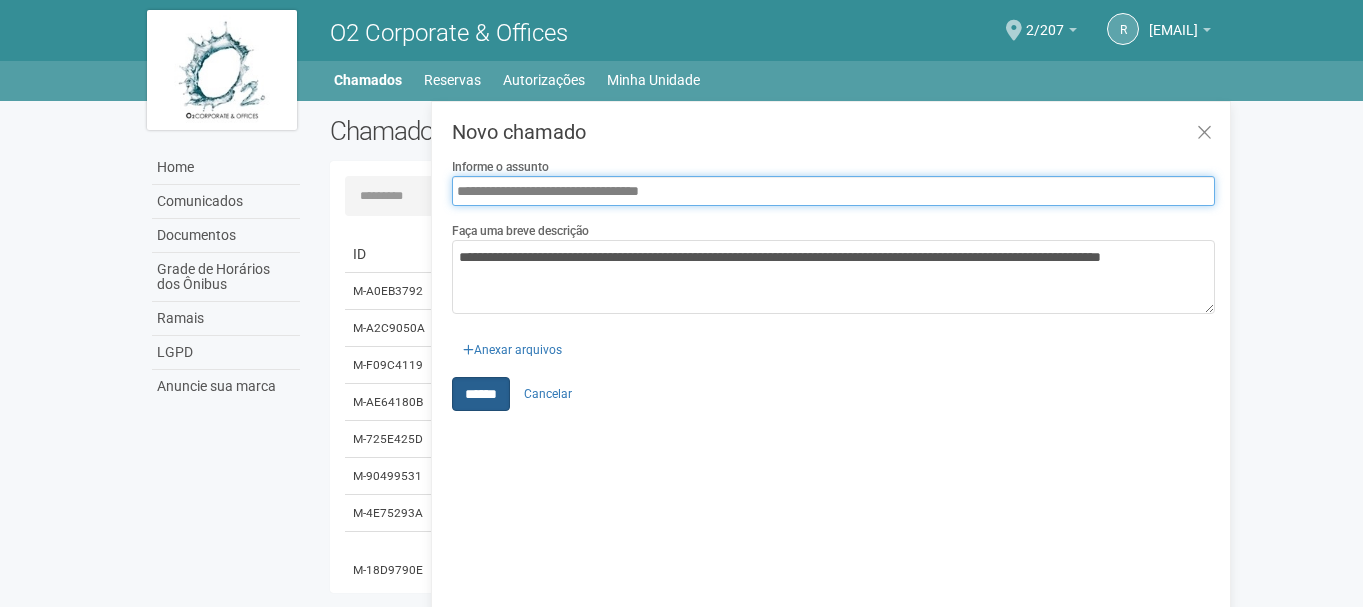 type on "**********" 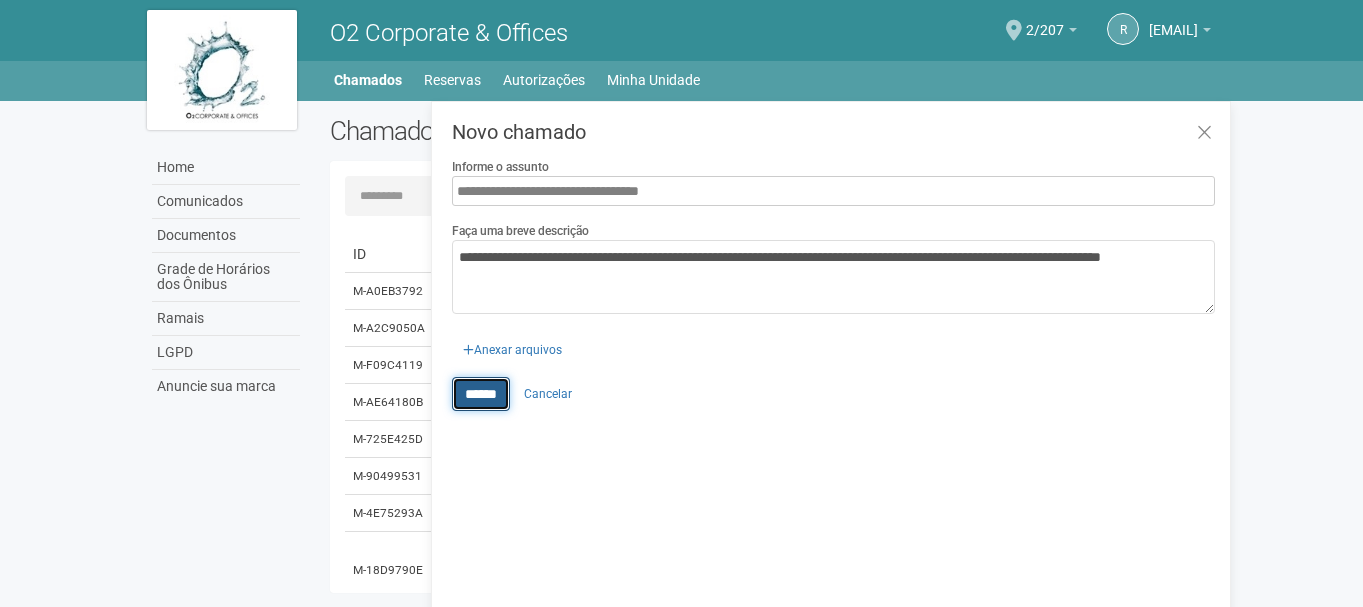 click on "******" at bounding box center [481, 394] 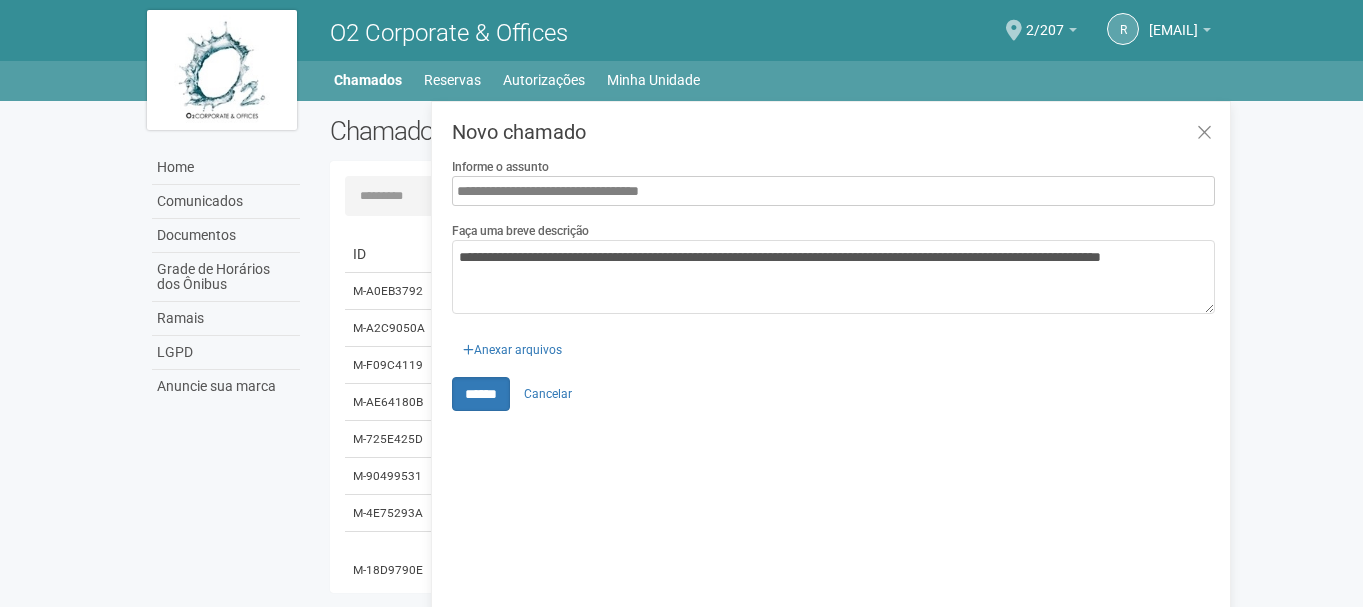 type on "**********" 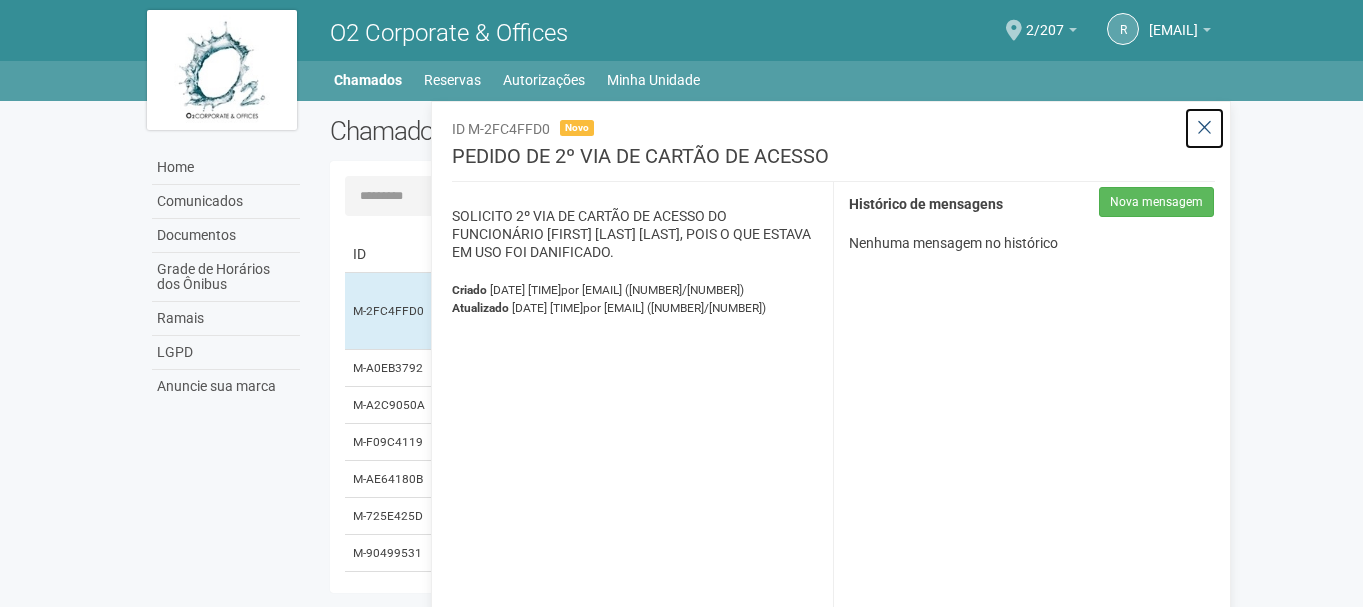 click at bounding box center (1204, 128) 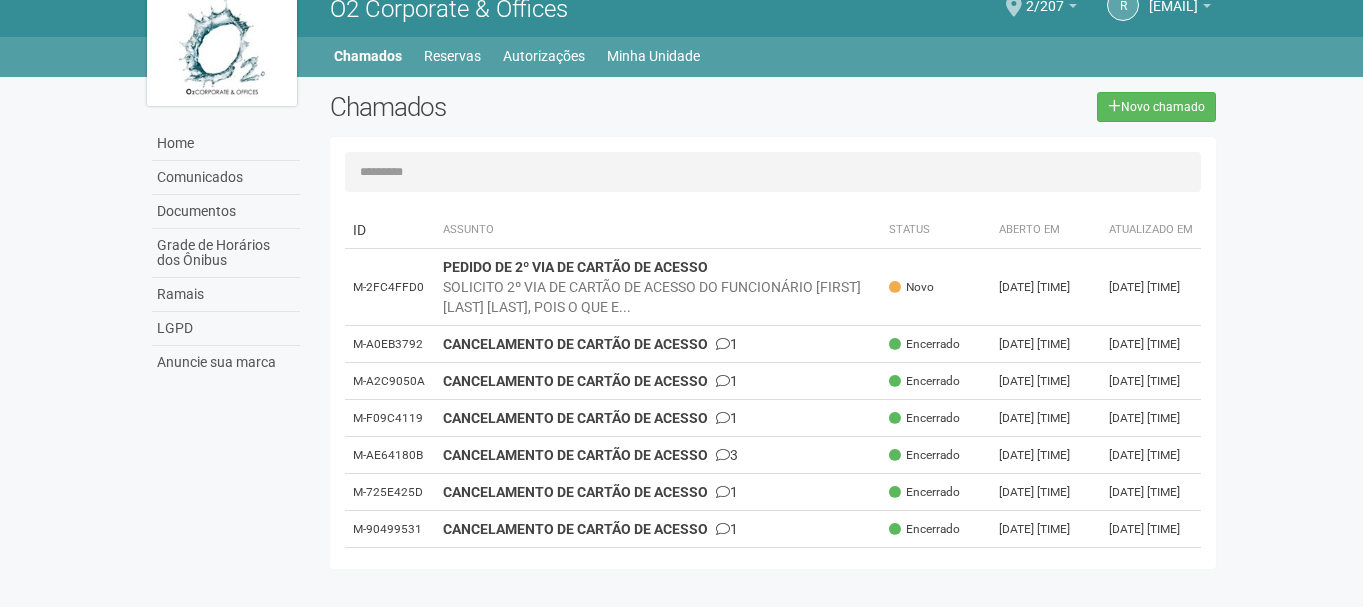 scroll, scrollTop: 31, scrollLeft: 0, axis: vertical 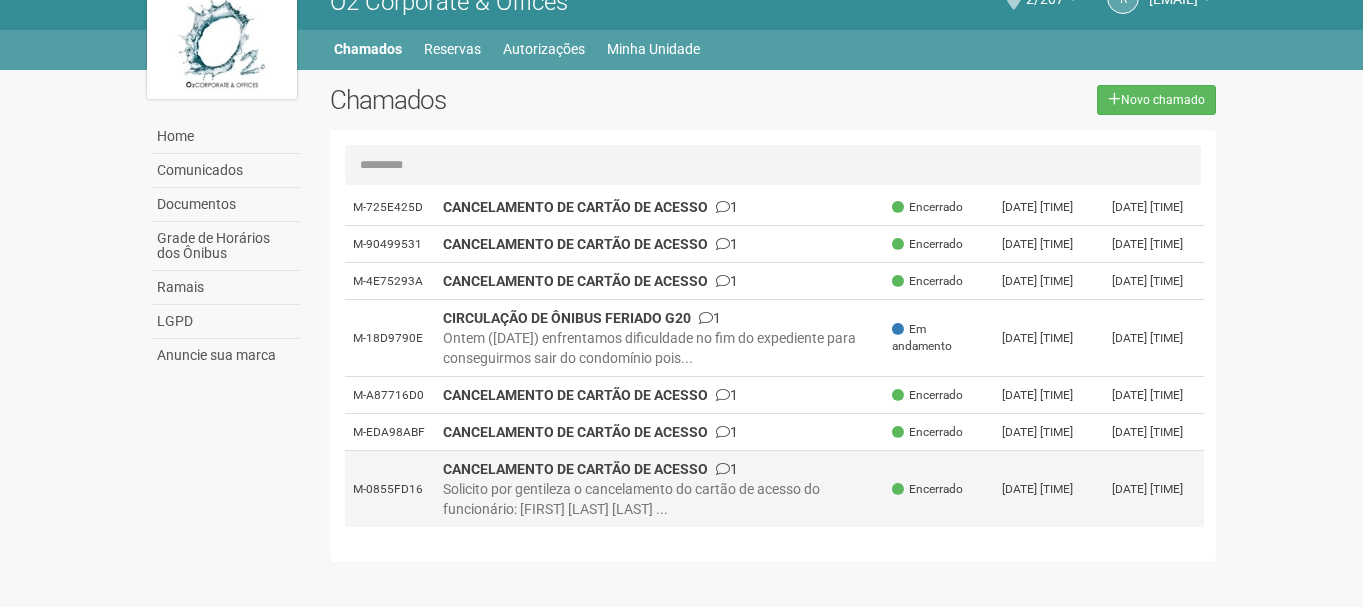 click on "Solicito por gentileza o cancelamento do cartão de acesso do funcionário: Rafael Chevalier Carvalho ..." at bounding box center [660, 499] 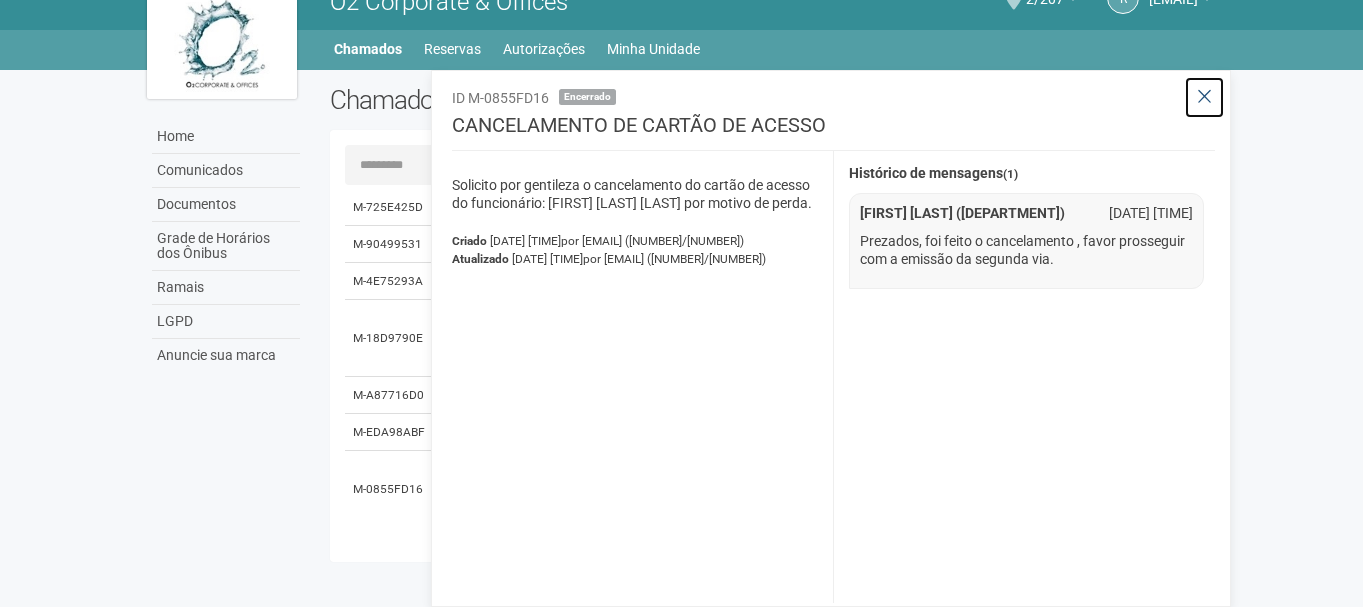 click at bounding box center (1204, 97) 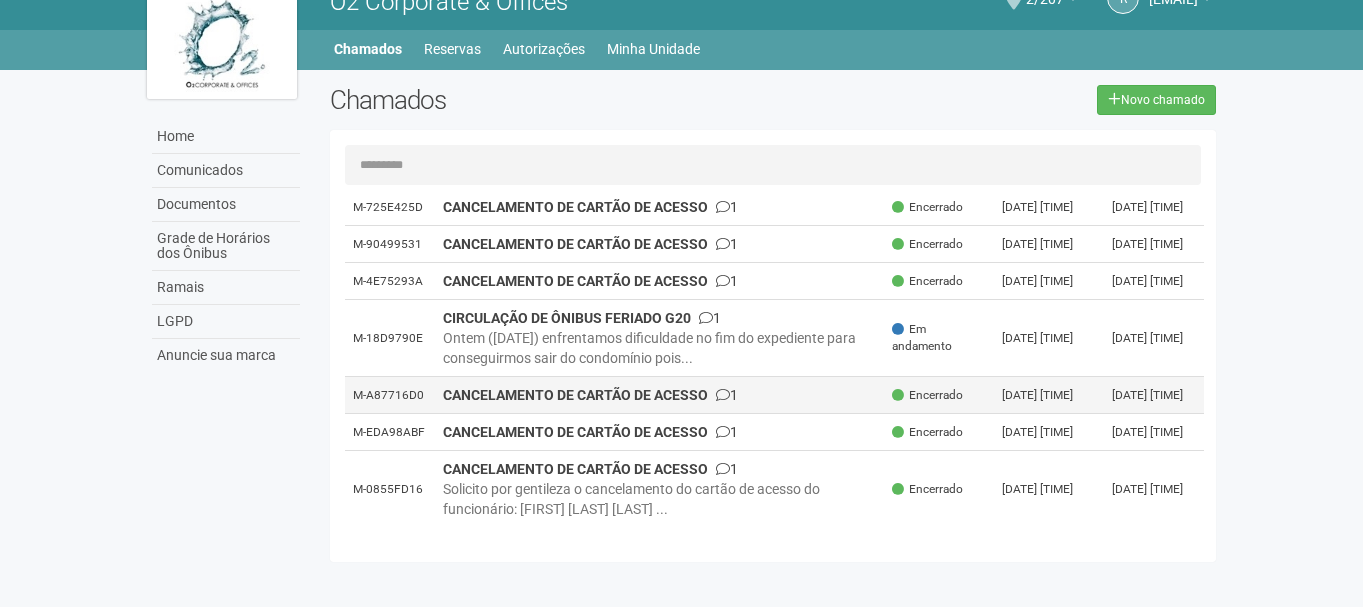 scroll, scrollTop: 416, scrollLeft: 0, axis: vertical 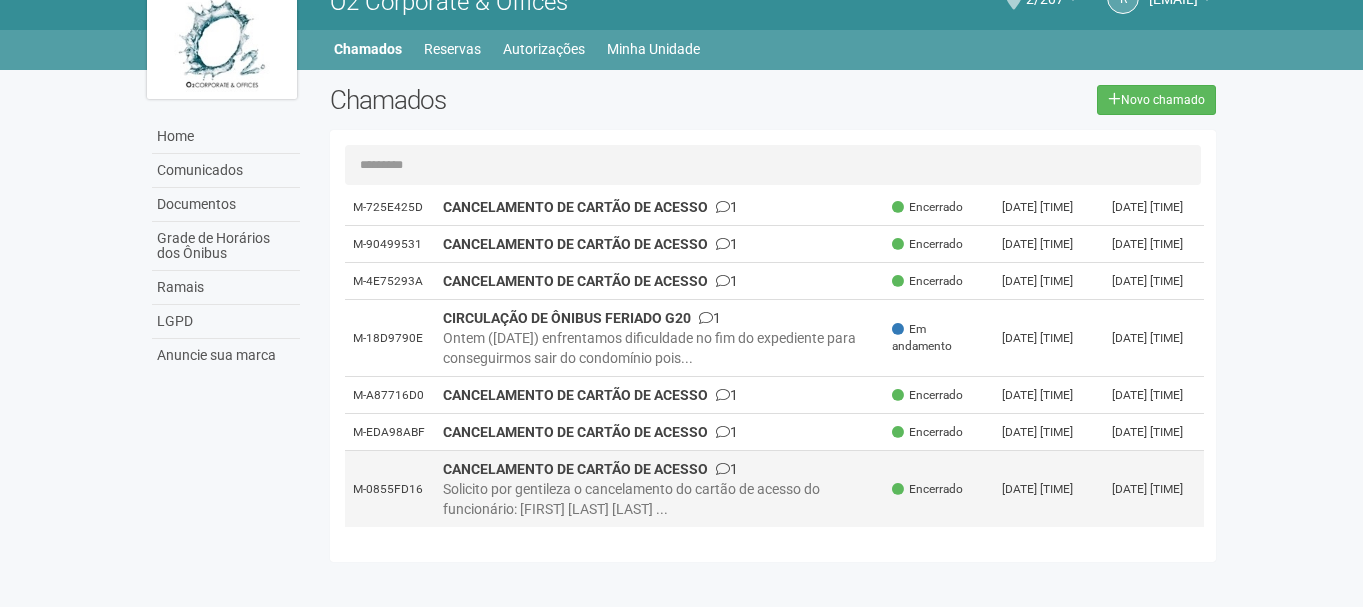 click on "Solicito por gentileza o cancelamento do cartão de acesso do funcionário: Rafael Chevalier Carvalho ..." at bounding box center [660, 499] 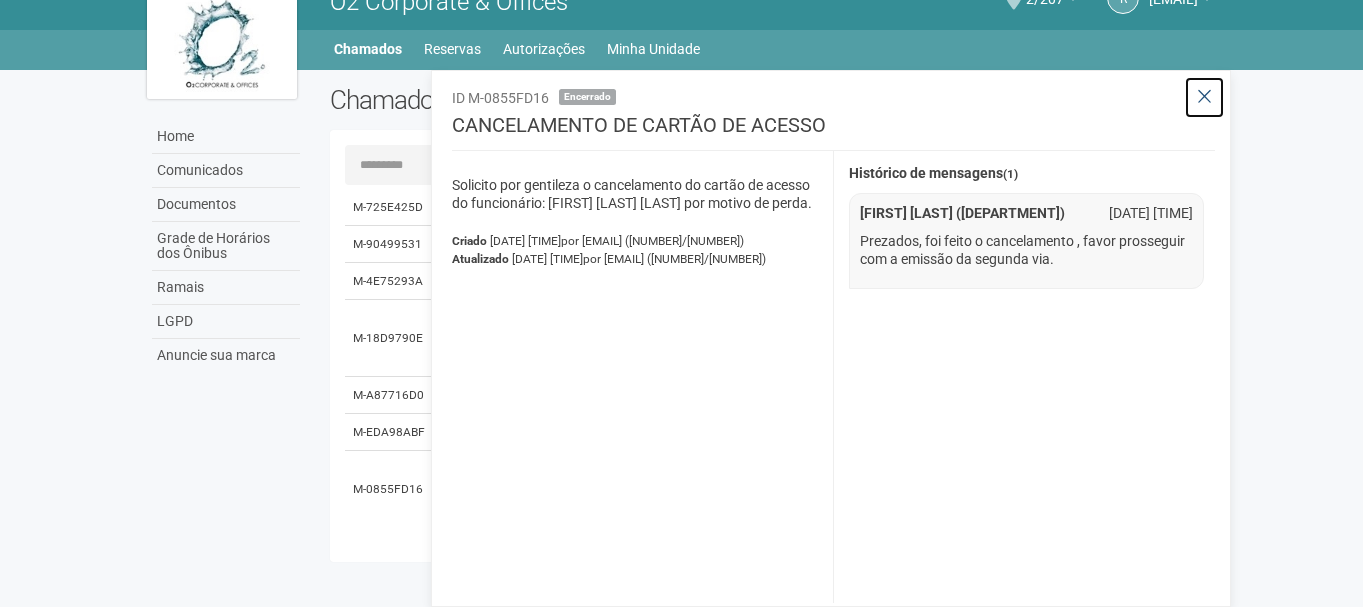 click at bounding box center [1204, 97] 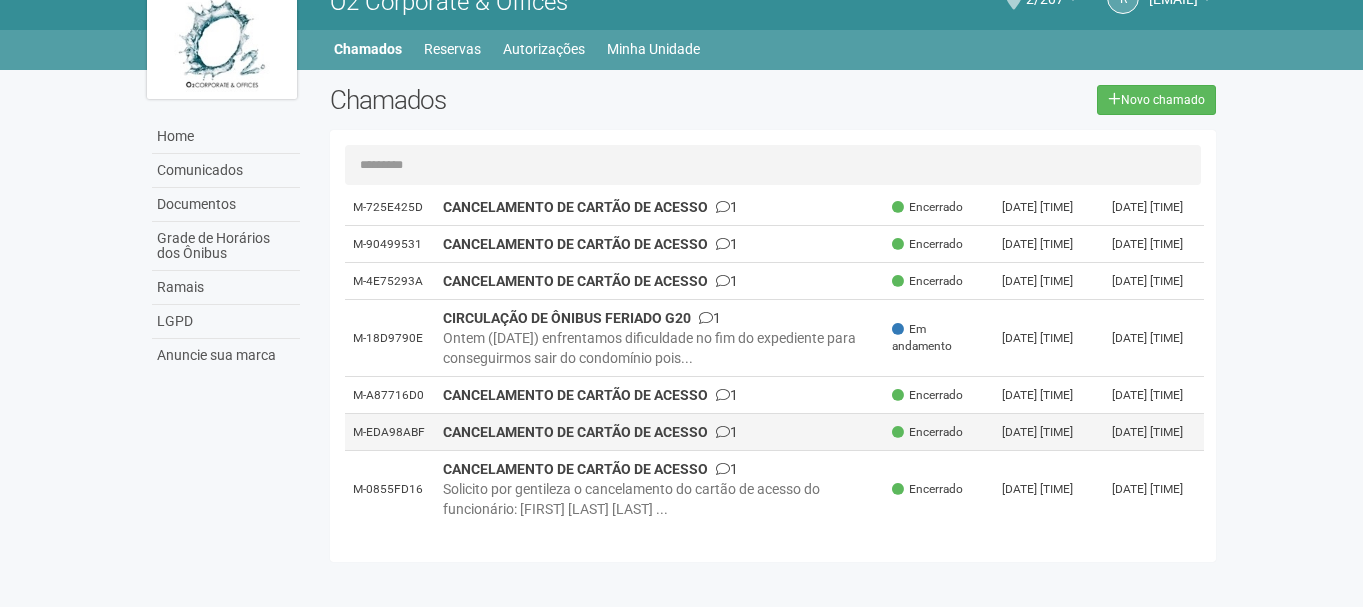 scroll, scrollTop: 0, scrollLeft: 0, axis: both 